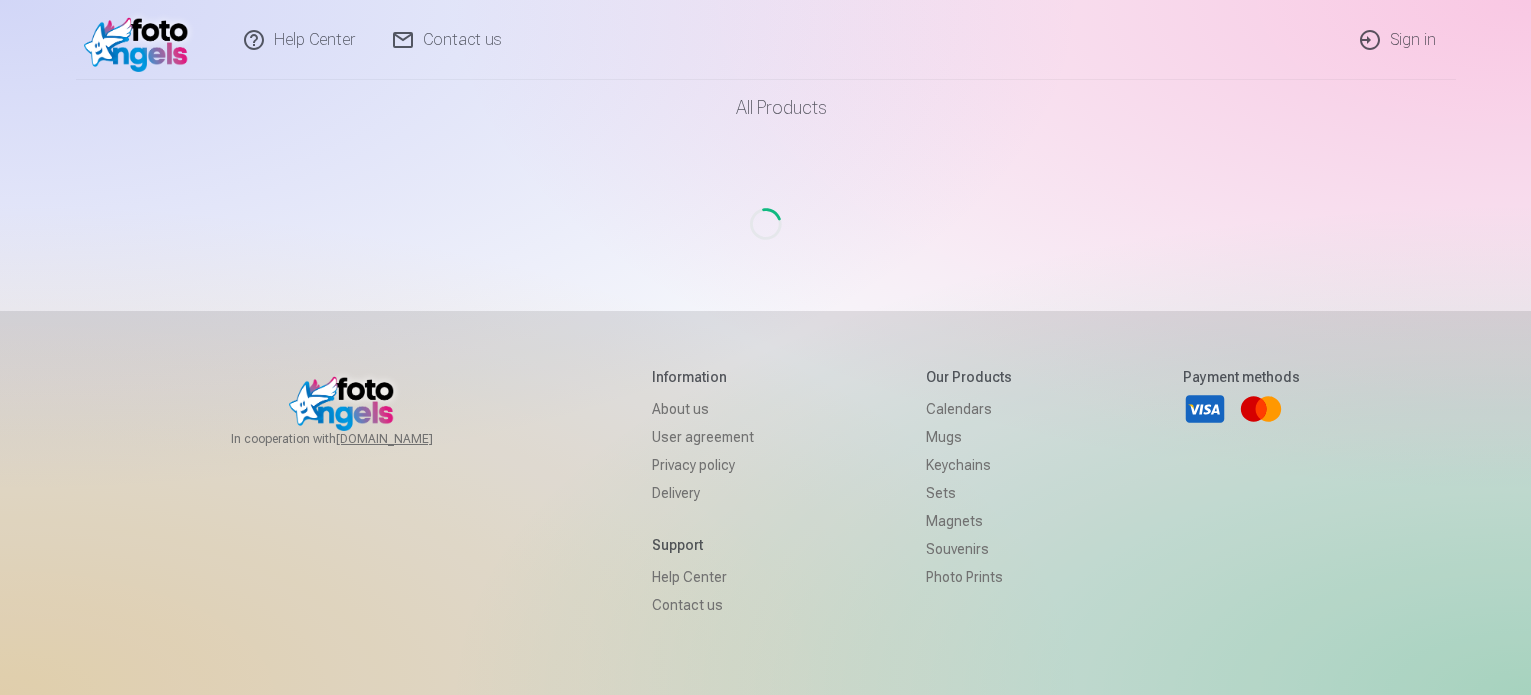 scroll, scrollTop: 0, scrollLeft: 0, axis: both 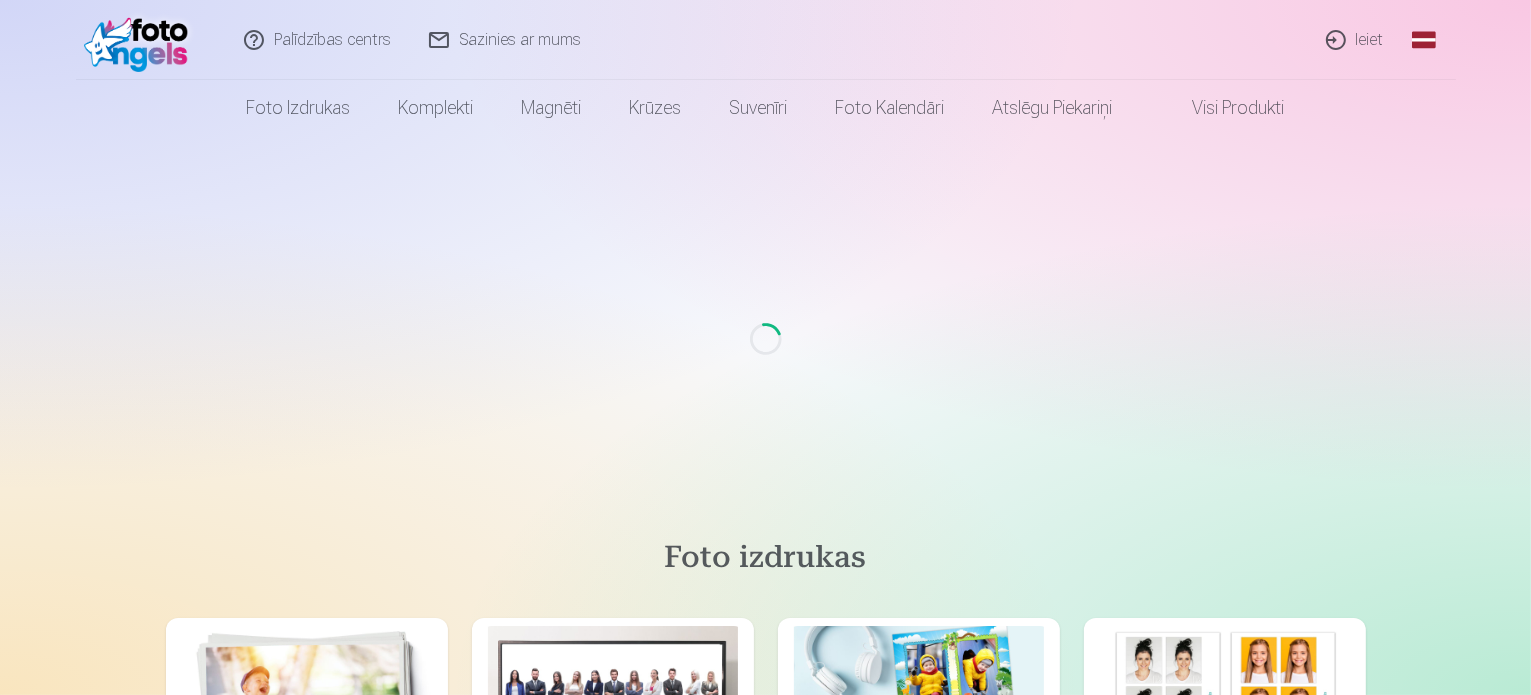 drag, startPoint x: 0, startPoint y: 0, endPoint x: 1355, endPoint y: 39, distance: 1355.5612 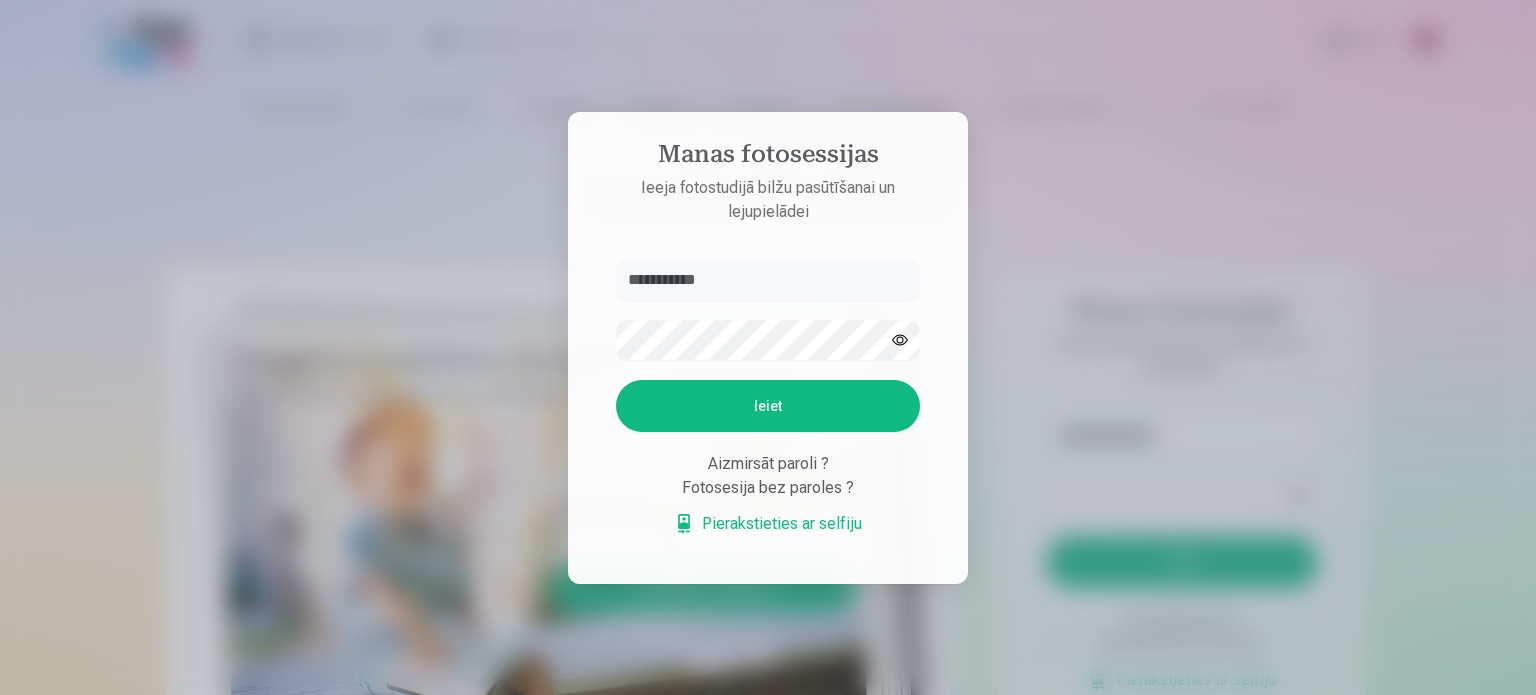 type on "**********" 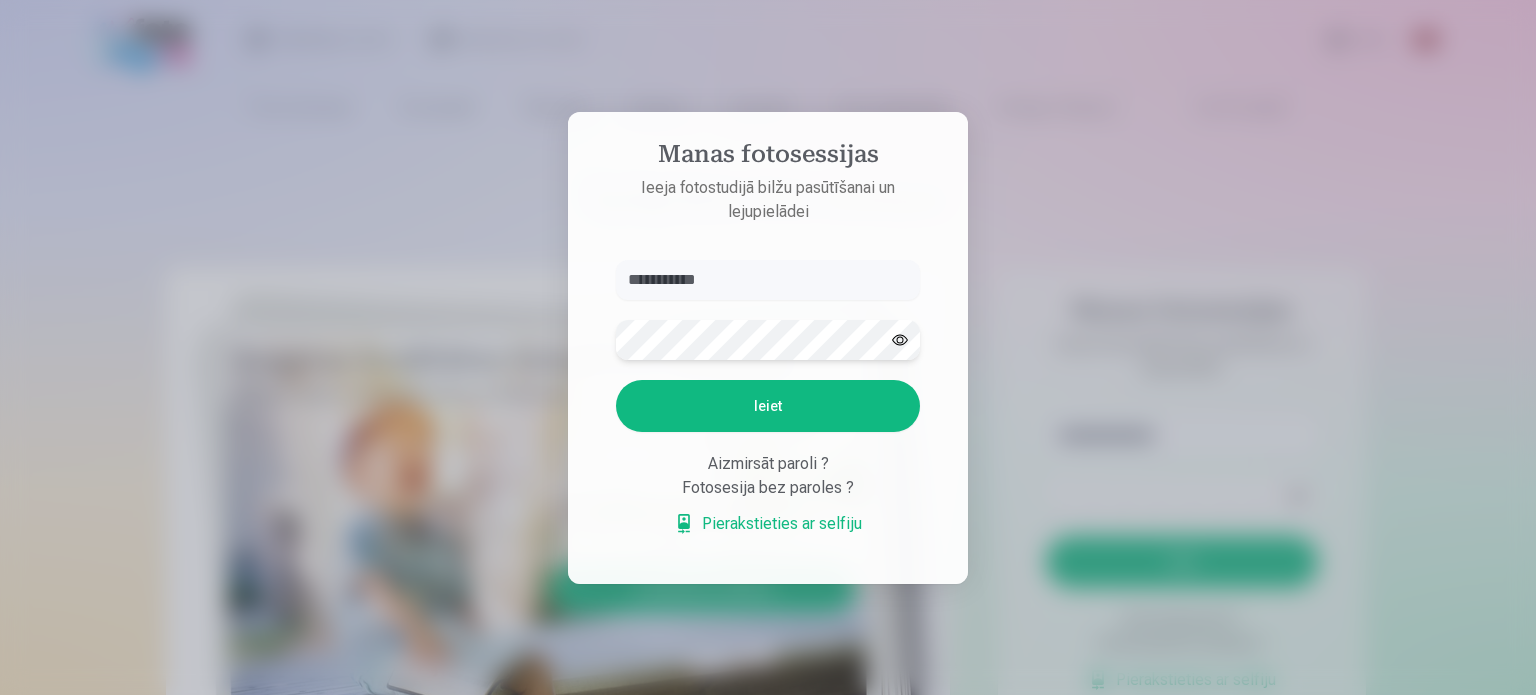 click on "Ieiet" at bounding box center (768, 406) 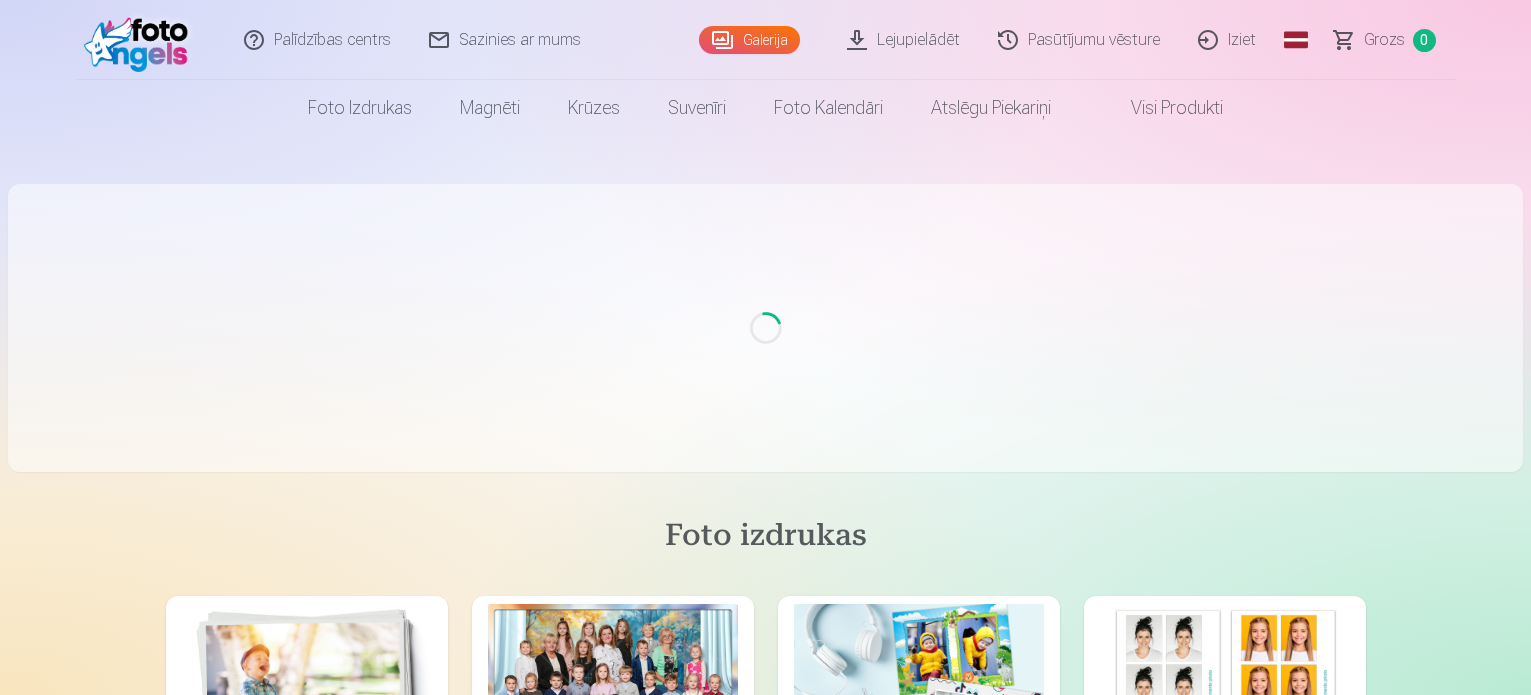 scroll, scrollTop: 0, scrollLeft: 0, axis: both 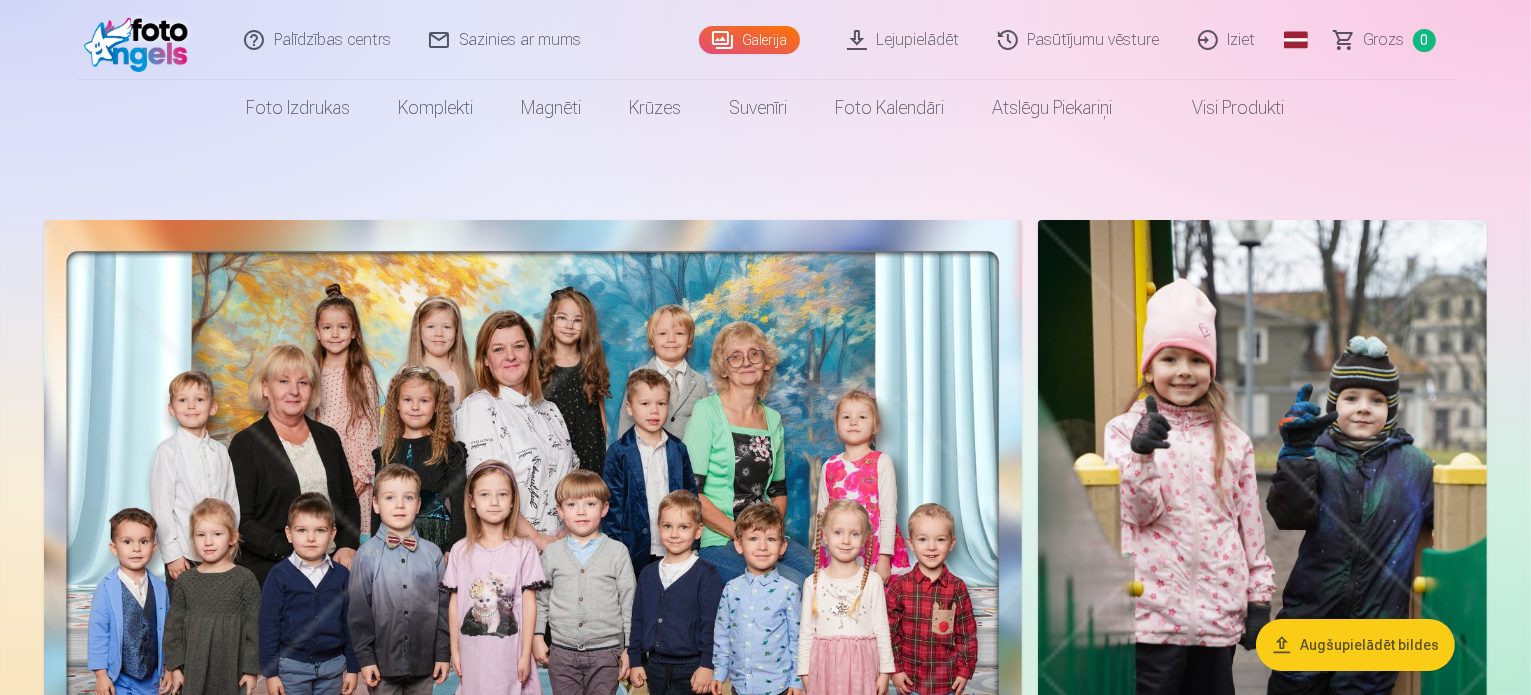 click on "Lejupielādēt" at bounding box center [904, 40] 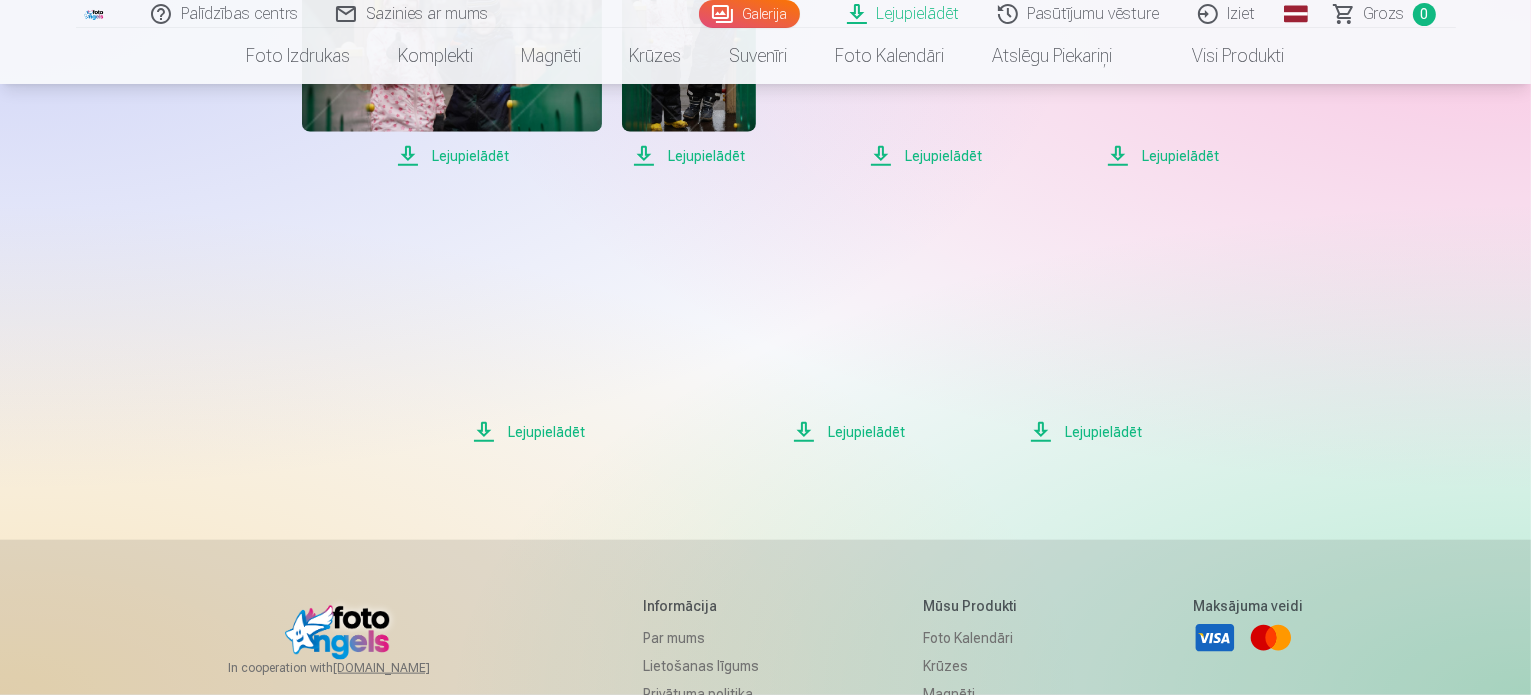 scroll, scrollTop: 2234, scrollLeft: 0, axis: vertical 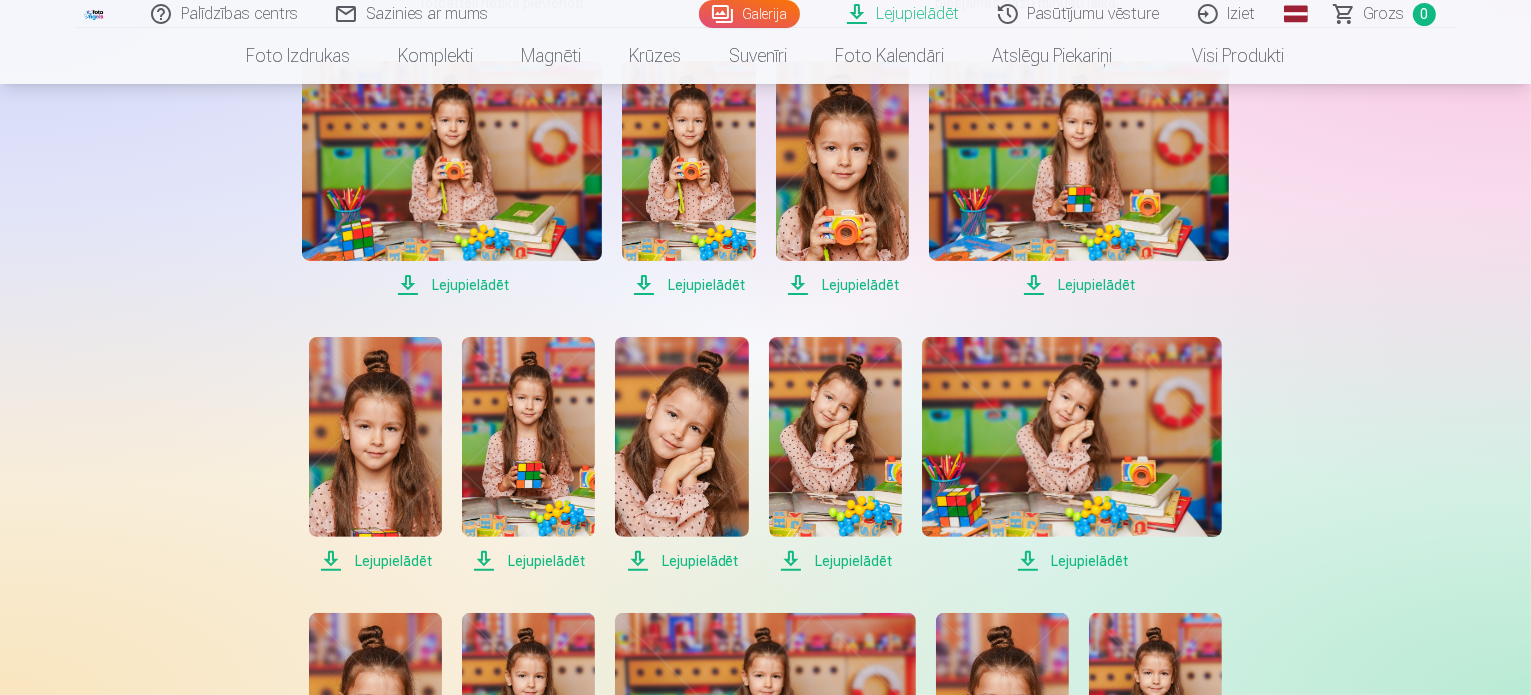 click on "Lejupielādēt" at bounding box center (452, 285) 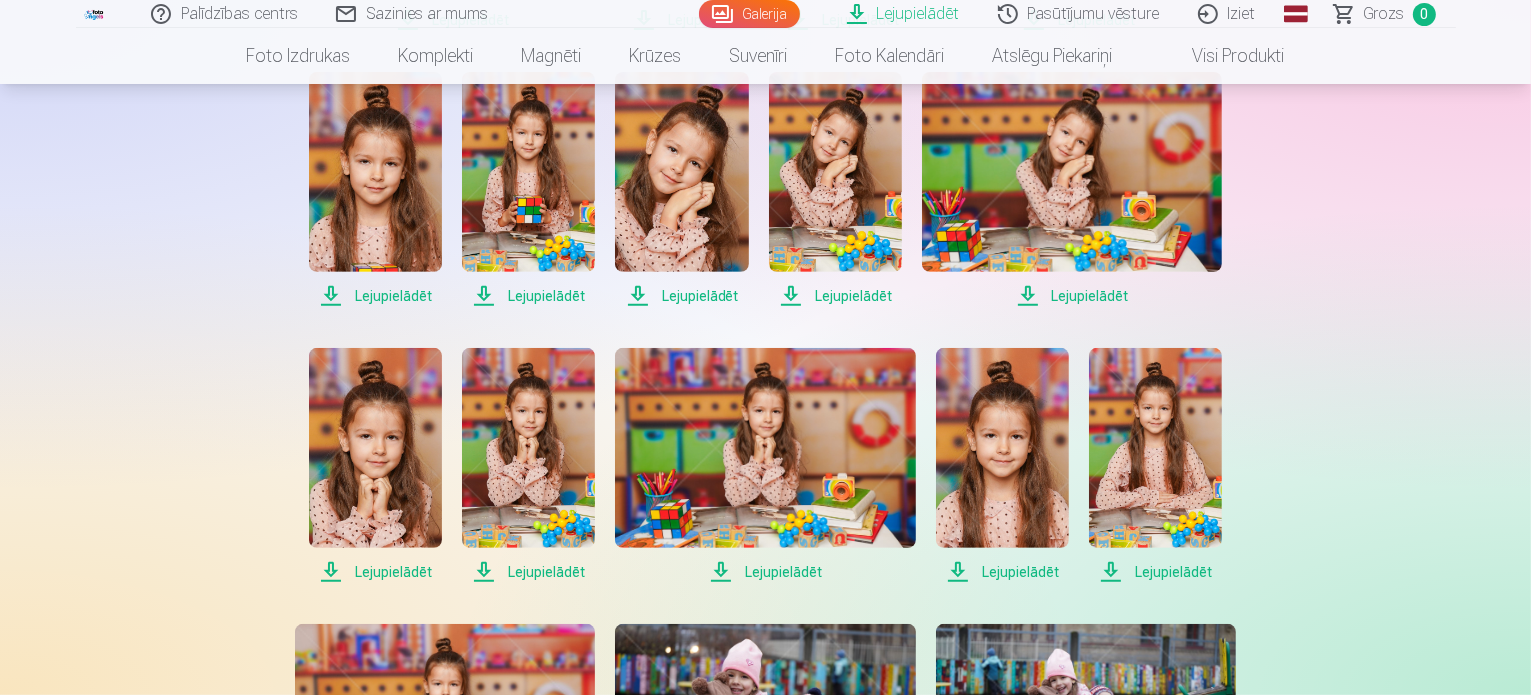 scroll, scrollTop: 715, scrollLeft: 0, axis: vertical 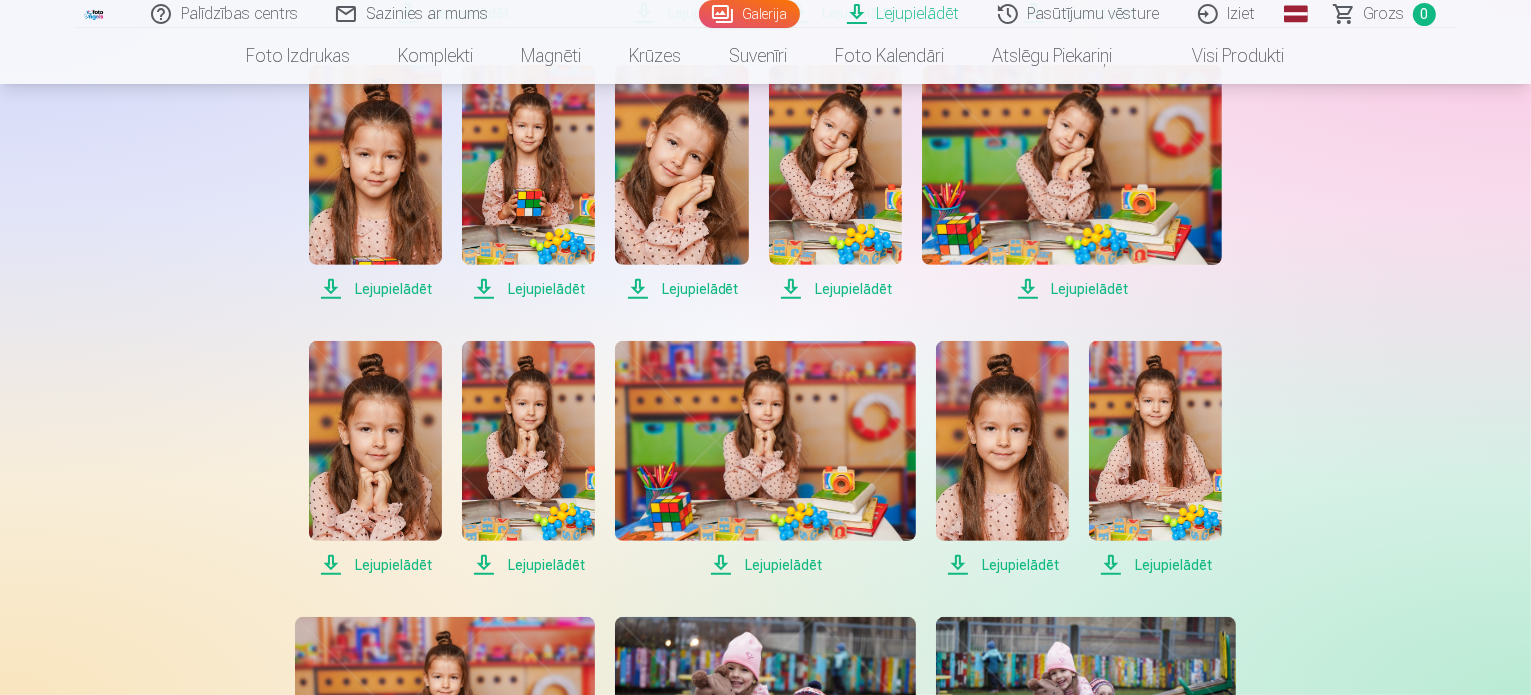click on "Lejupielādēt" at bounding box center (375, 565) 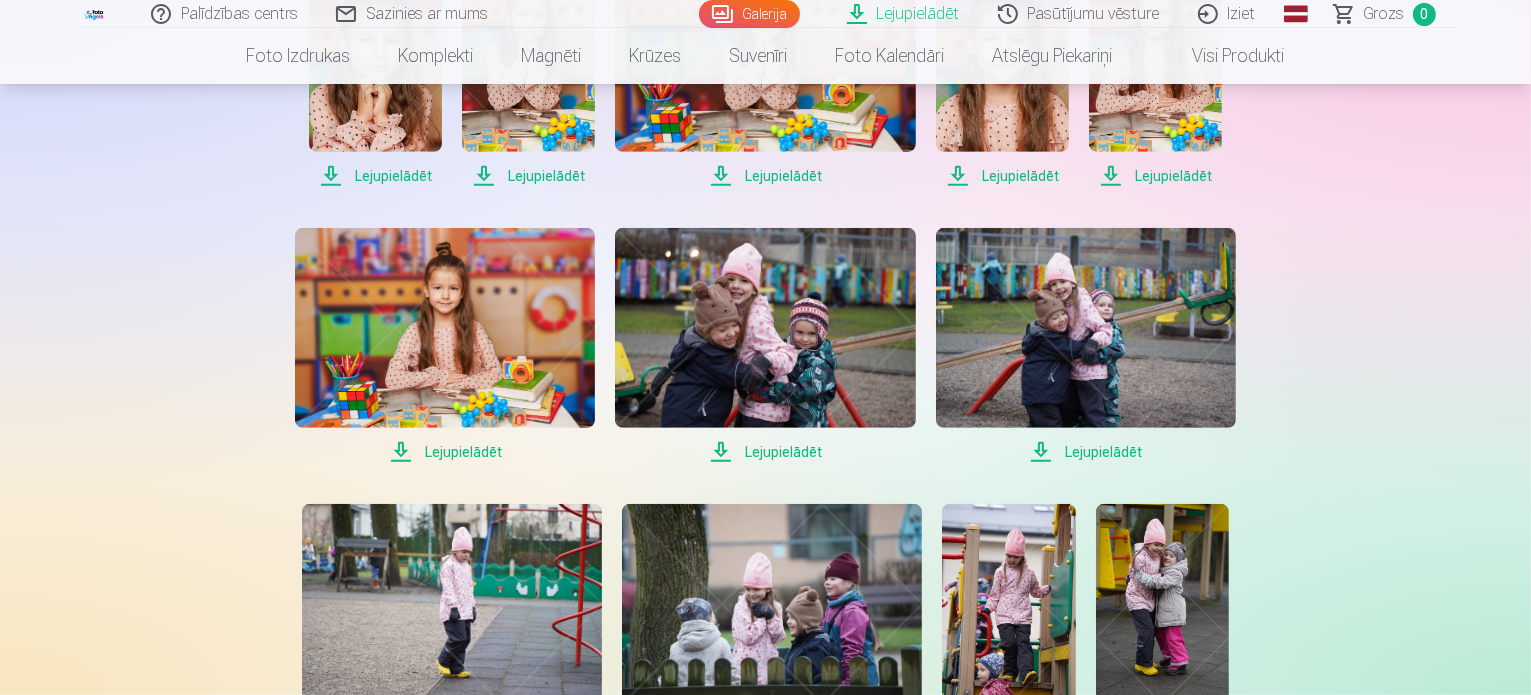 scroll, scrollTop: 1104, scrollLeft: 0, axis: vertical 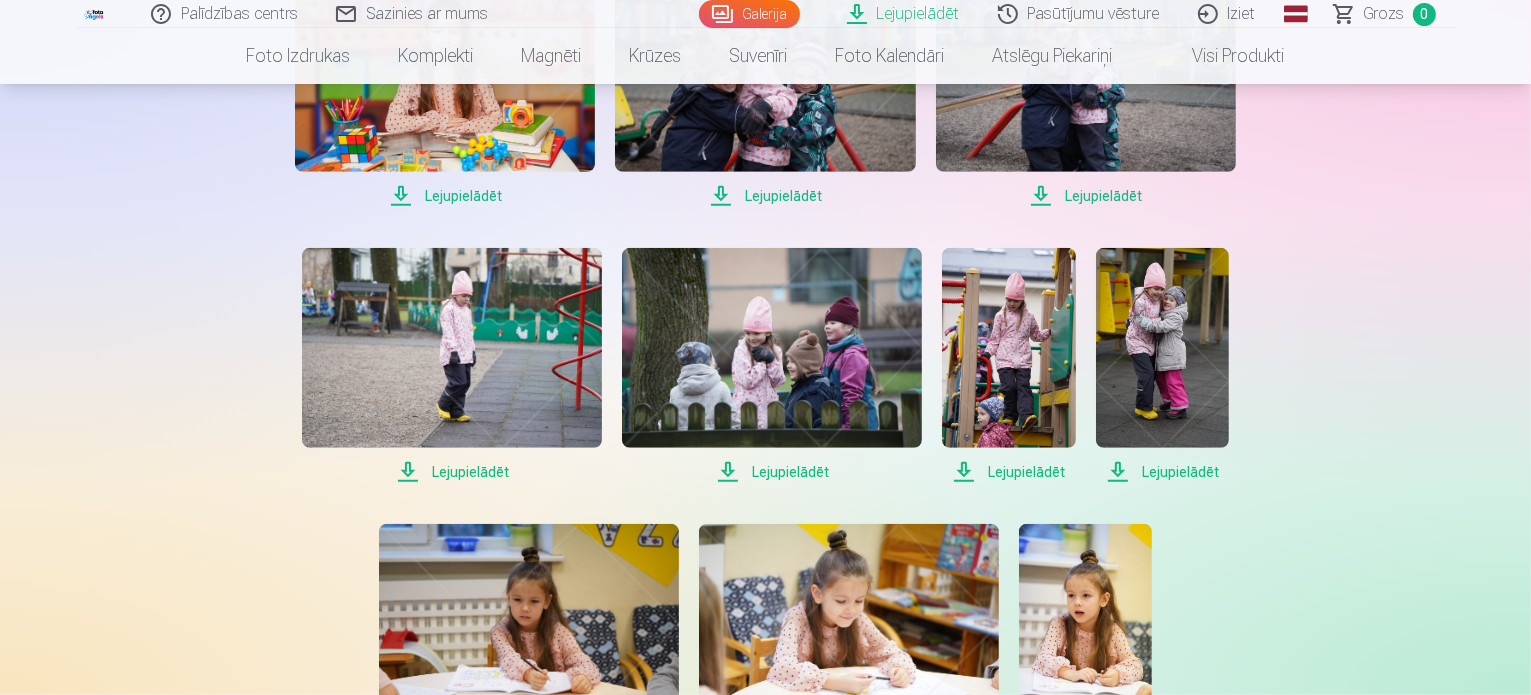 click on "Lejupielādēt" at bounding box center (452, 472) 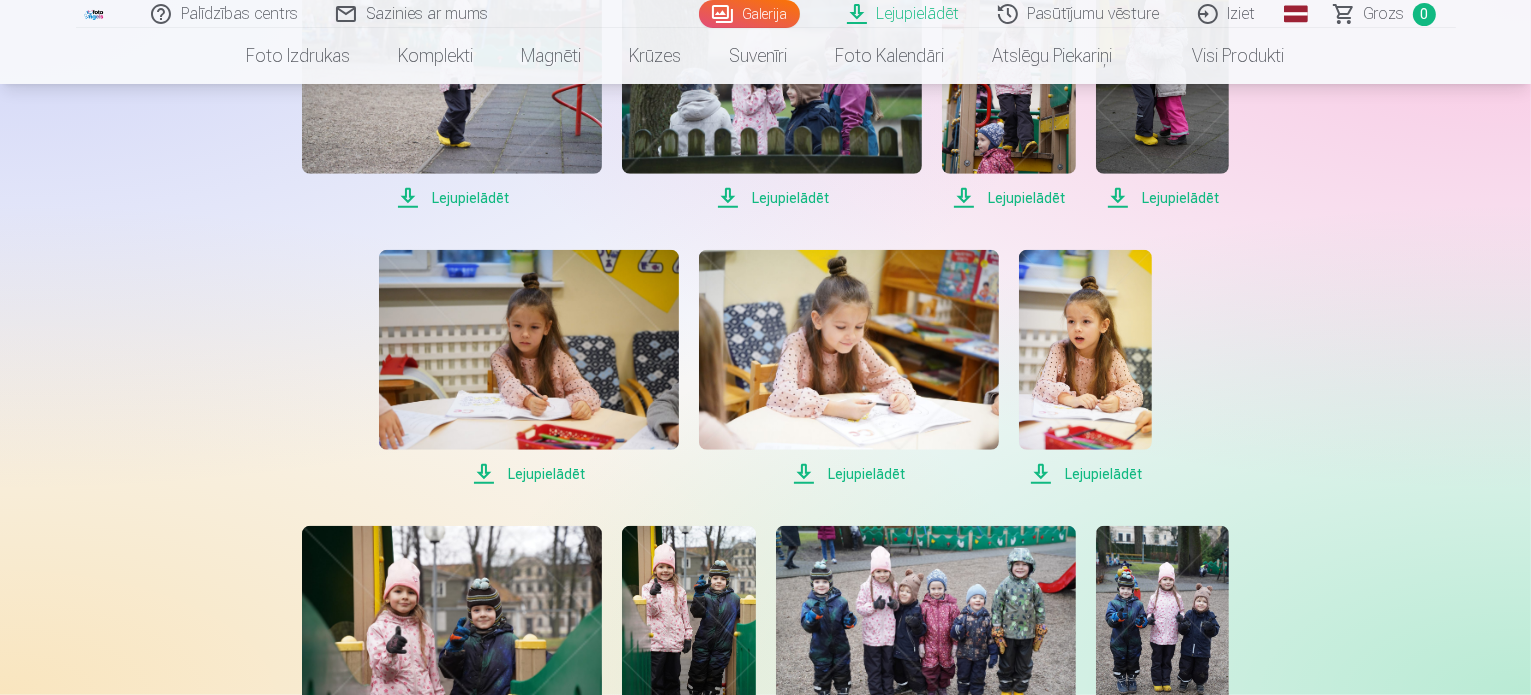 scroll, scrollTop: 1656, scrollLeft: 0, axis: vertical 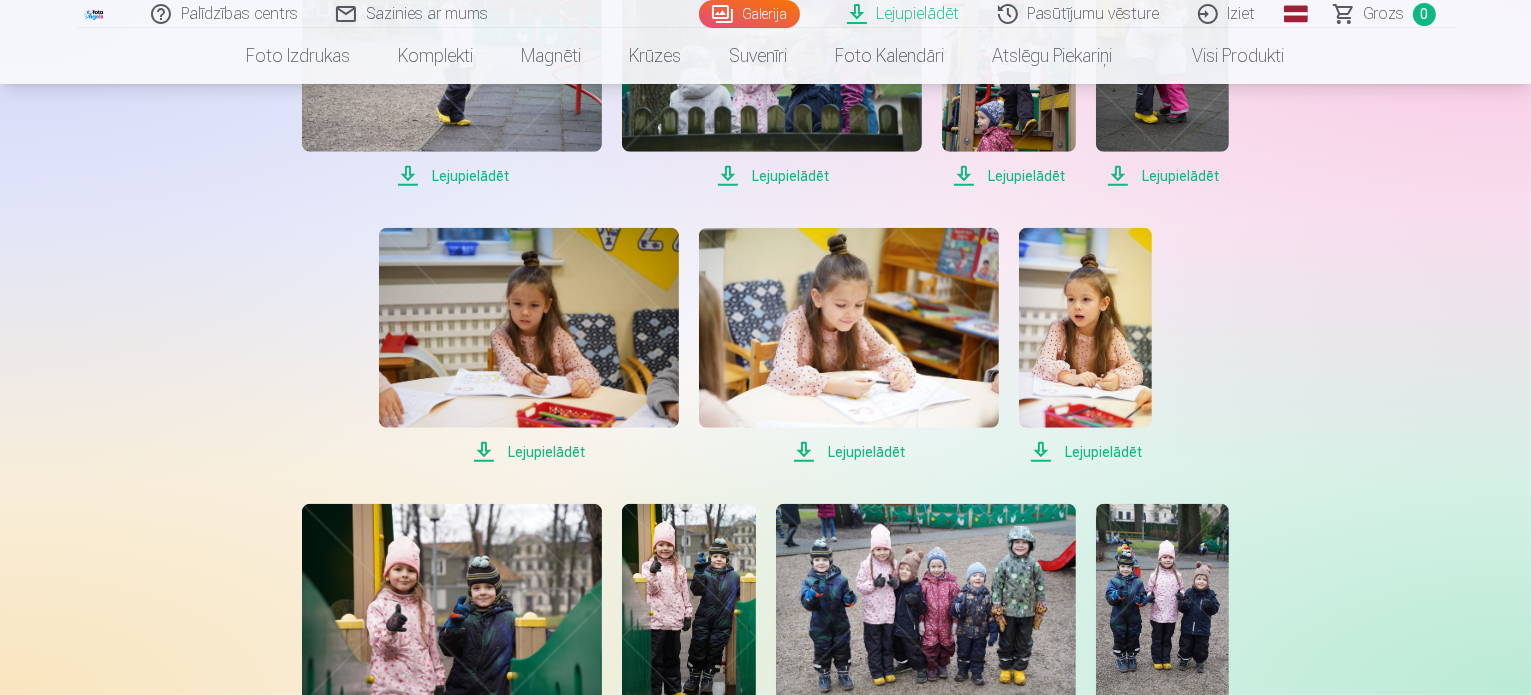 click on "Lejupielādēt" at bounding box center (529, 452) 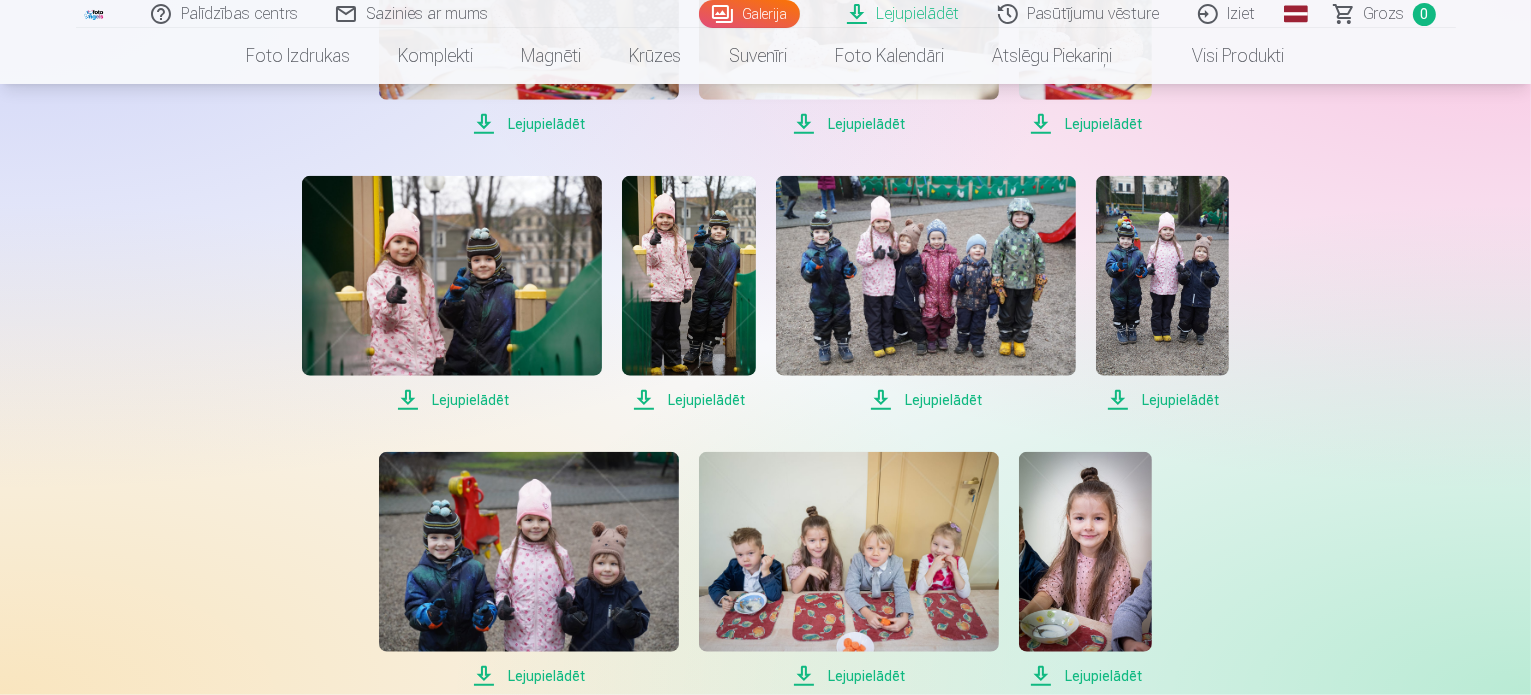 scroll, scrollTop: 1991, scrollLeft: 0, axis: vertical 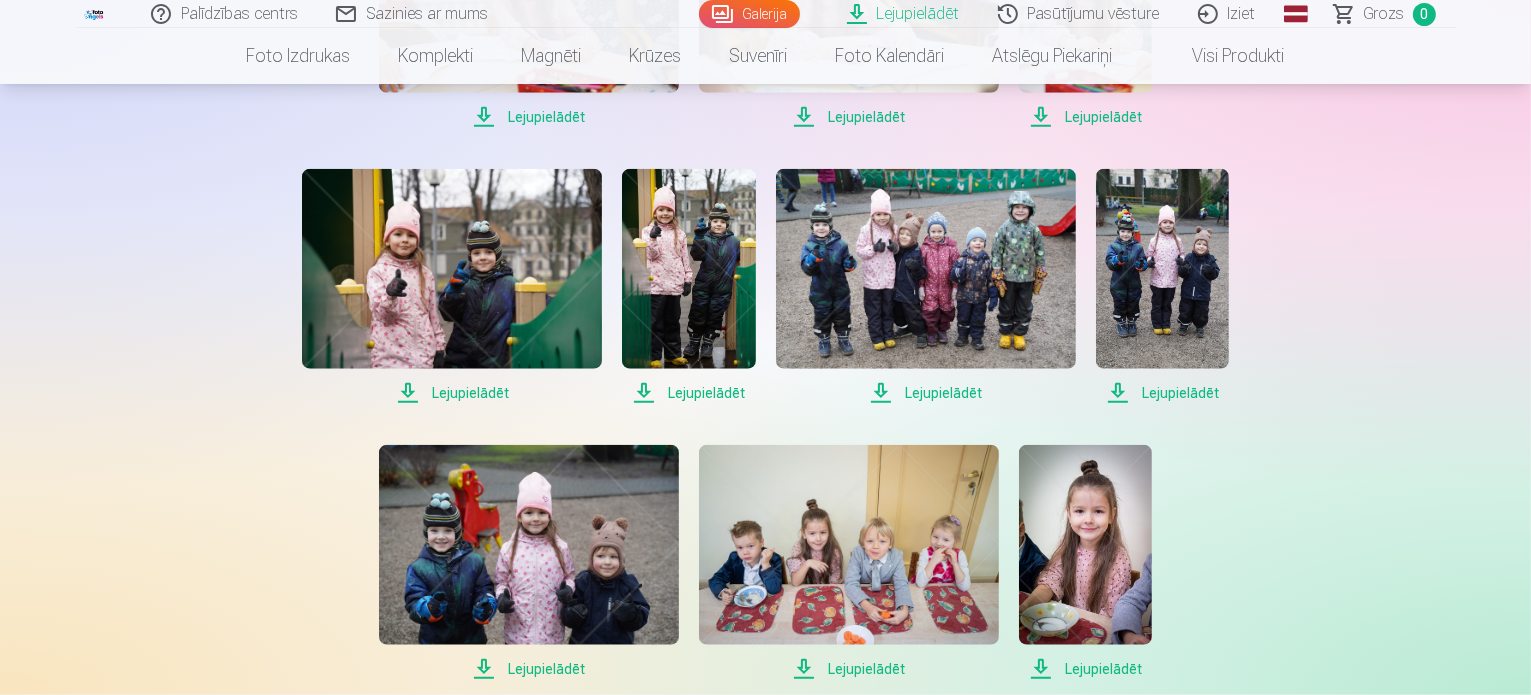 click on "Lejupielādēt" at bounding box center [452, 393] 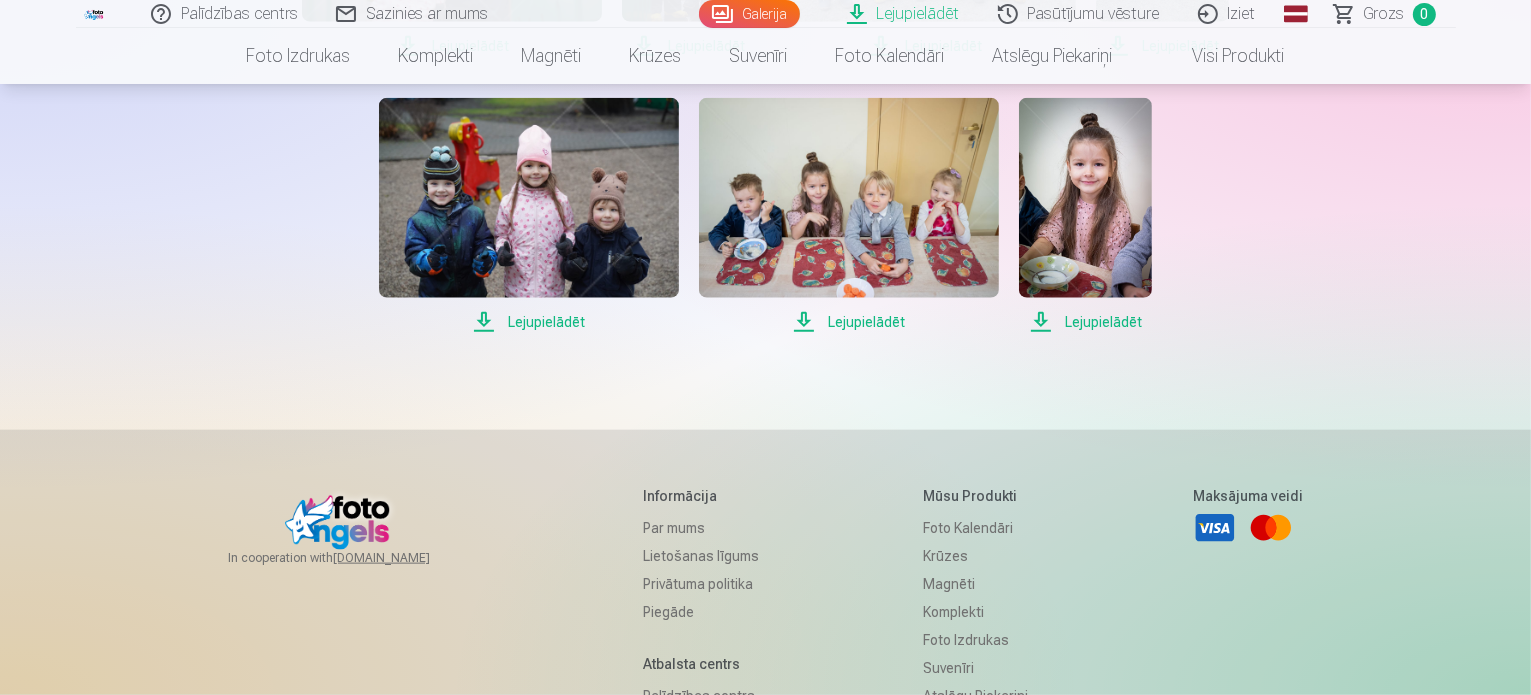 scroll, scrollTop: 2340, scrollLeft: 0, axis: vertical 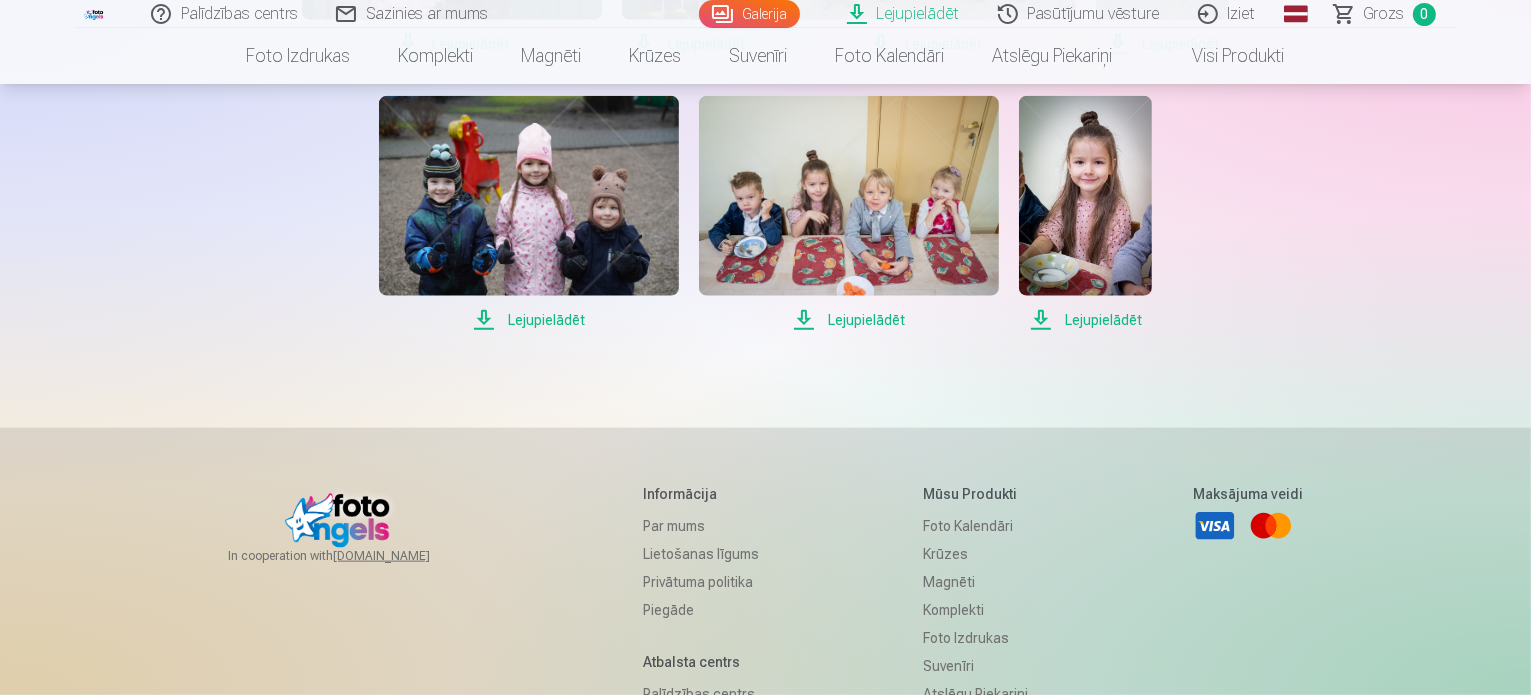 click on "Lejupielādēt" at bounding box center (529, 320) 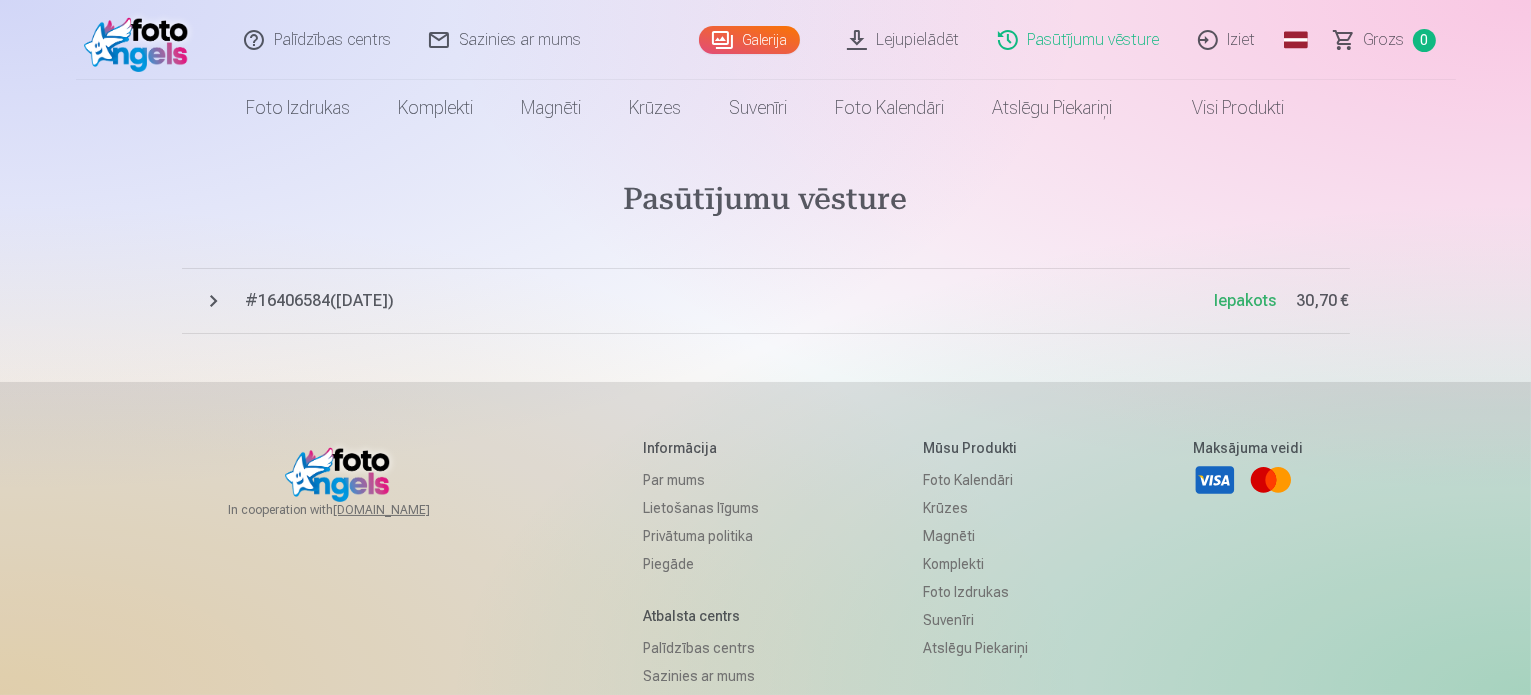 click on "# 16406584  ( 8.12.2024 ) Iepakots 30,70 €" at bounding box center (766, 301) 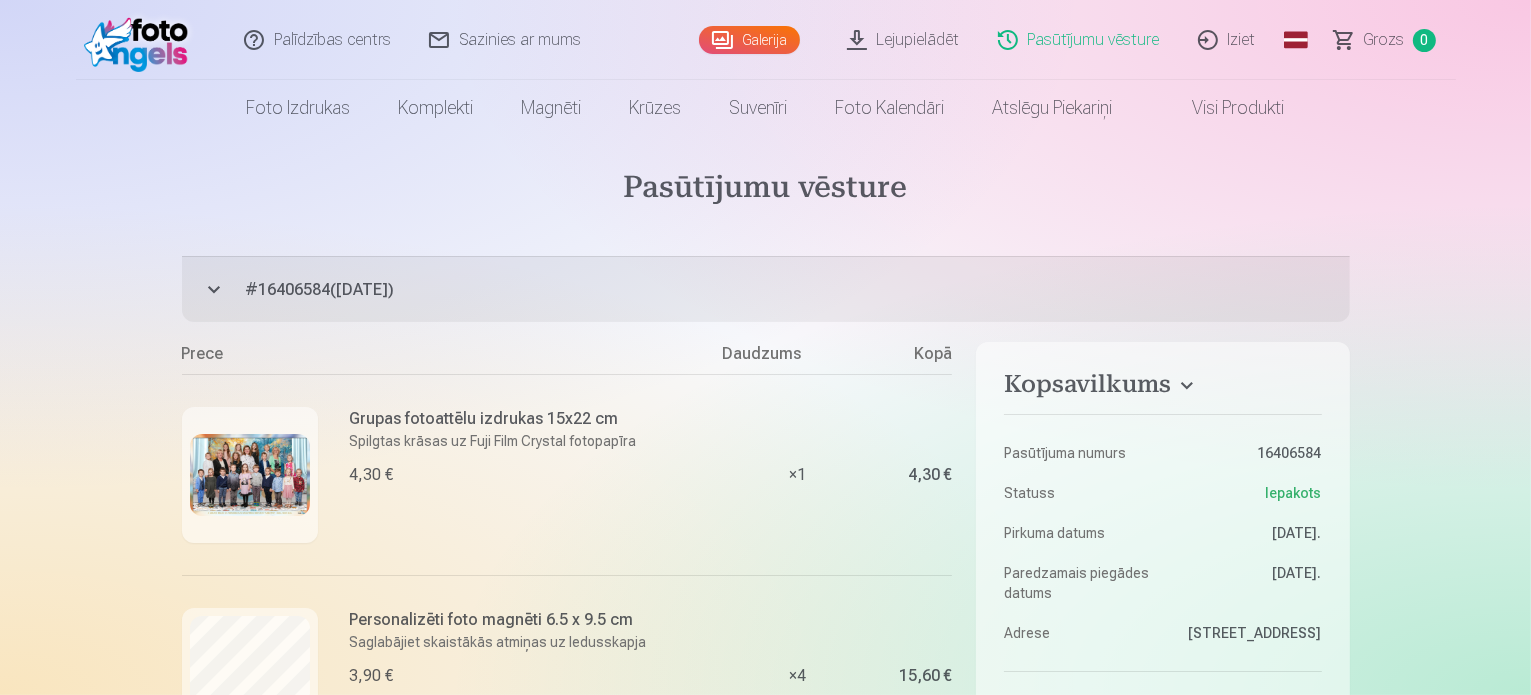 scroll, scrollTop: 0, scrollLeft: 0, axis: both 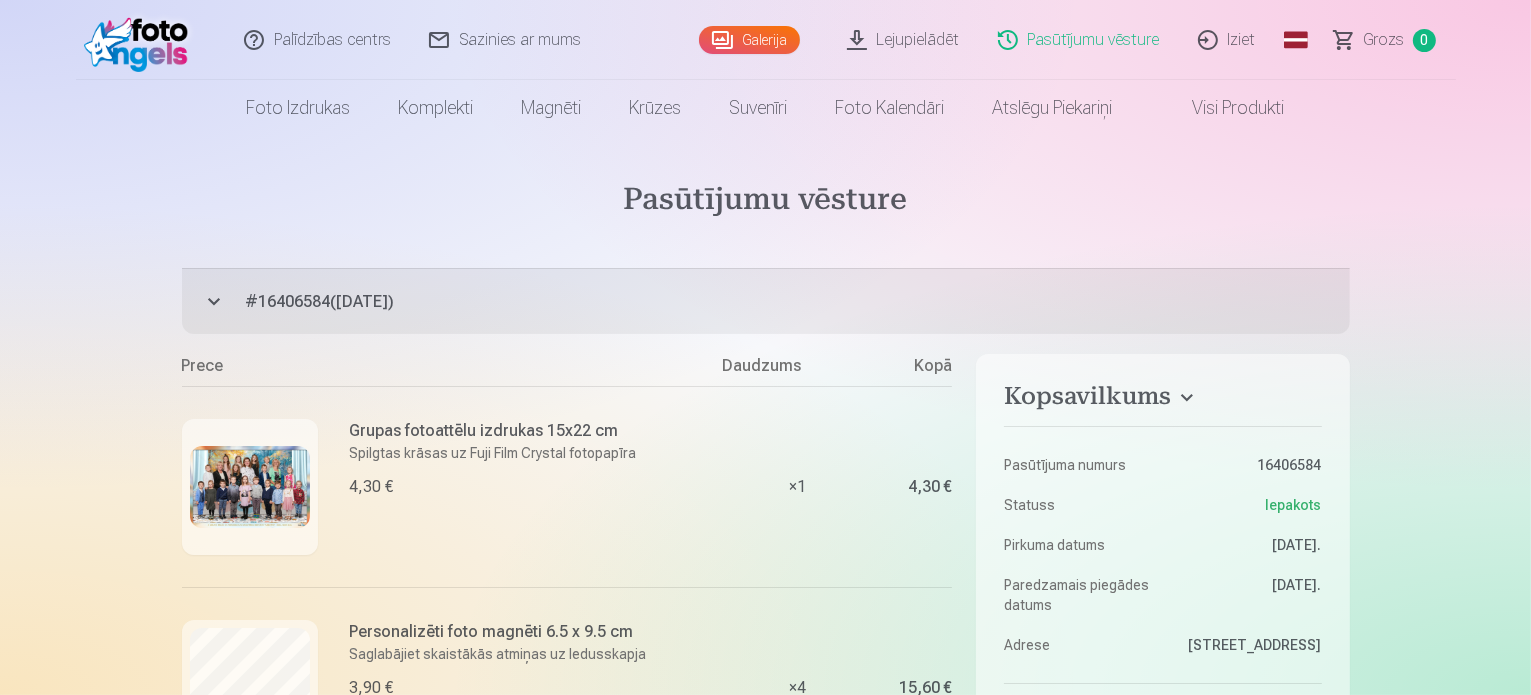 click on "Iziet" at bounding box center (1228, 40) 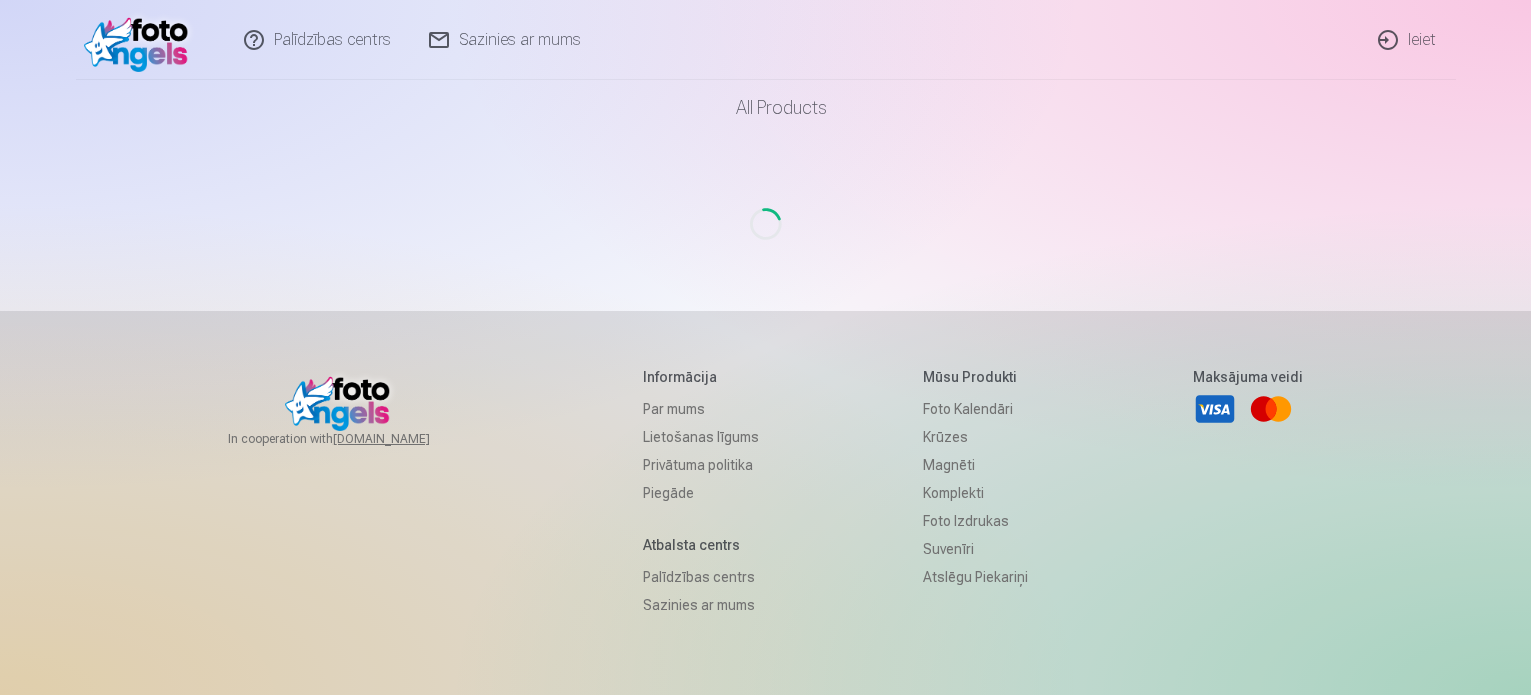 scroll, scrollTop: 0, scrollLeft: 0, axis: both 